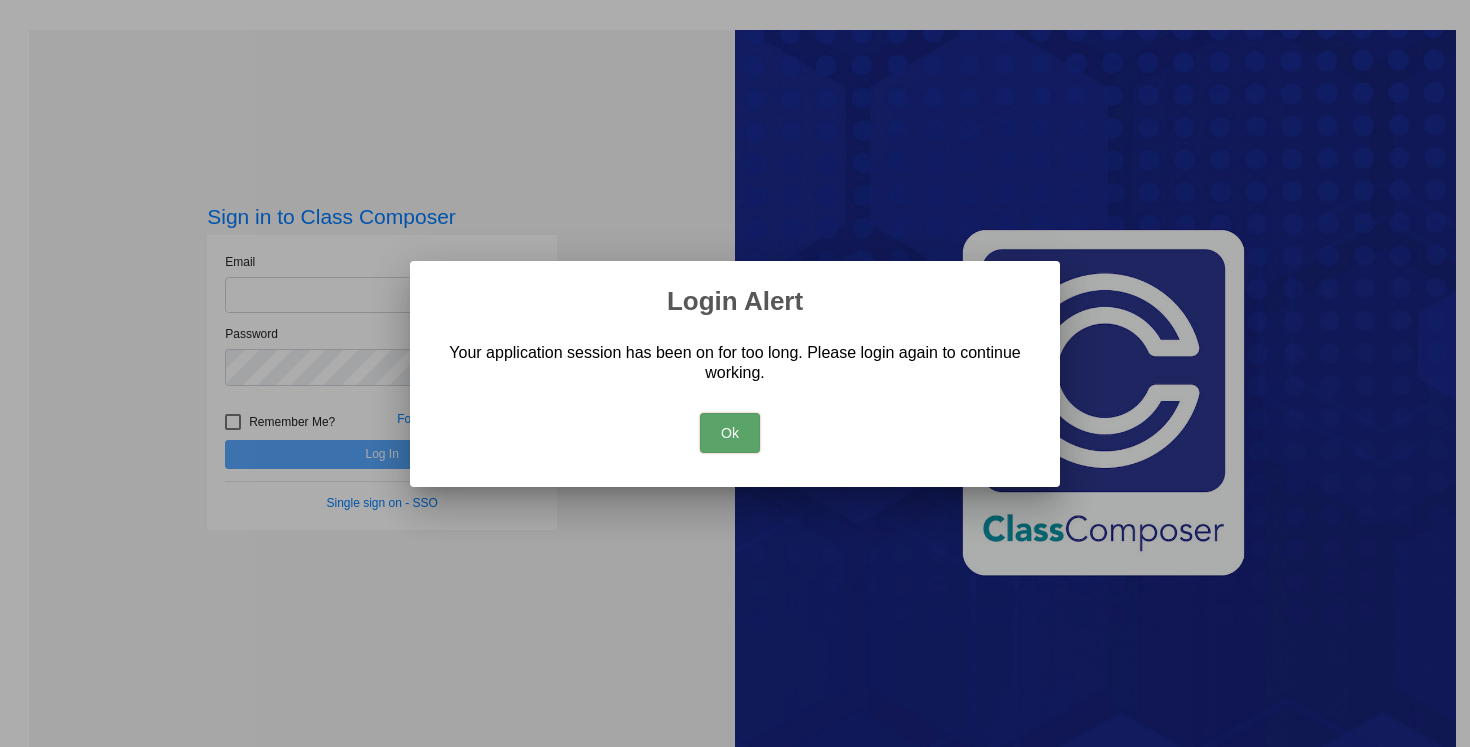 scroll, scrollTop: 0, scrollLeft: 0, axis: both 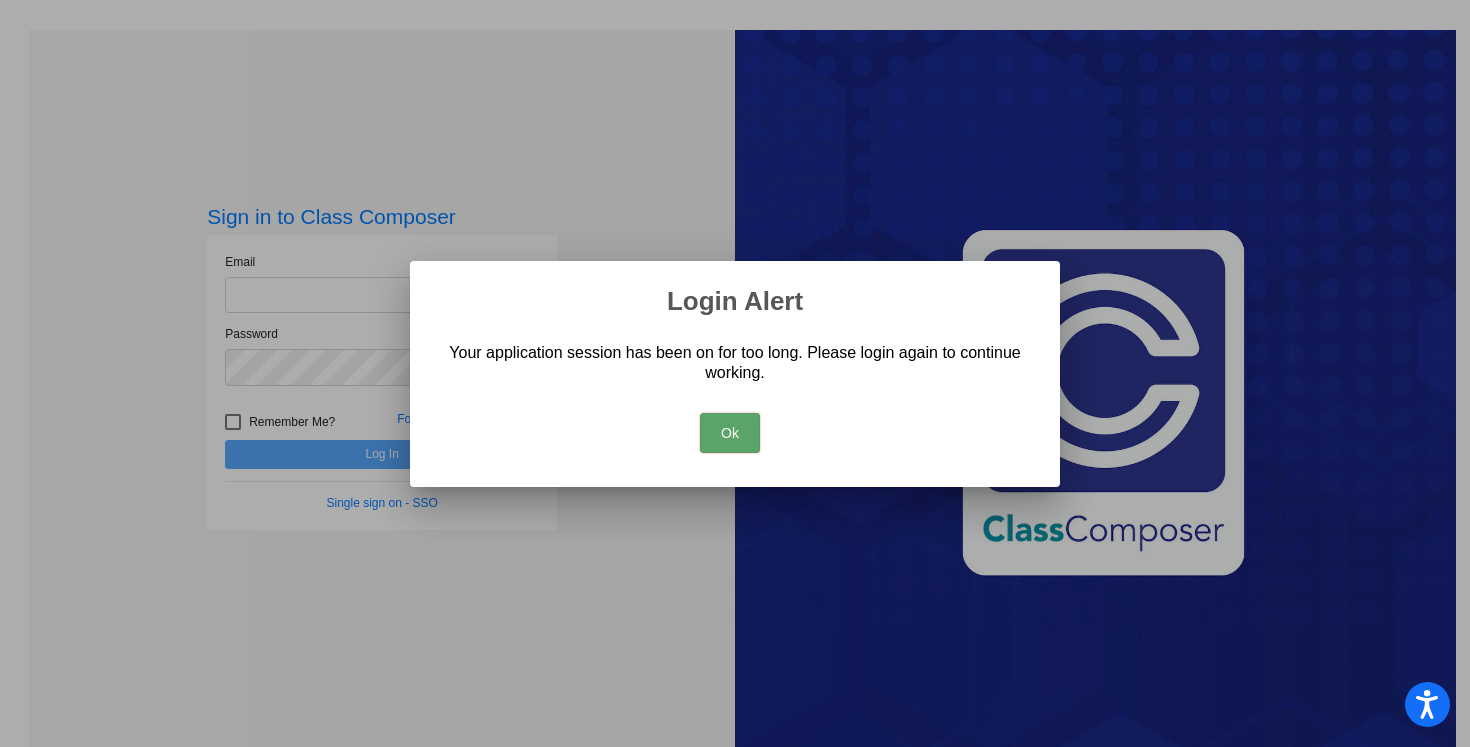 click on "Ok" at bounding box center (730, 433) 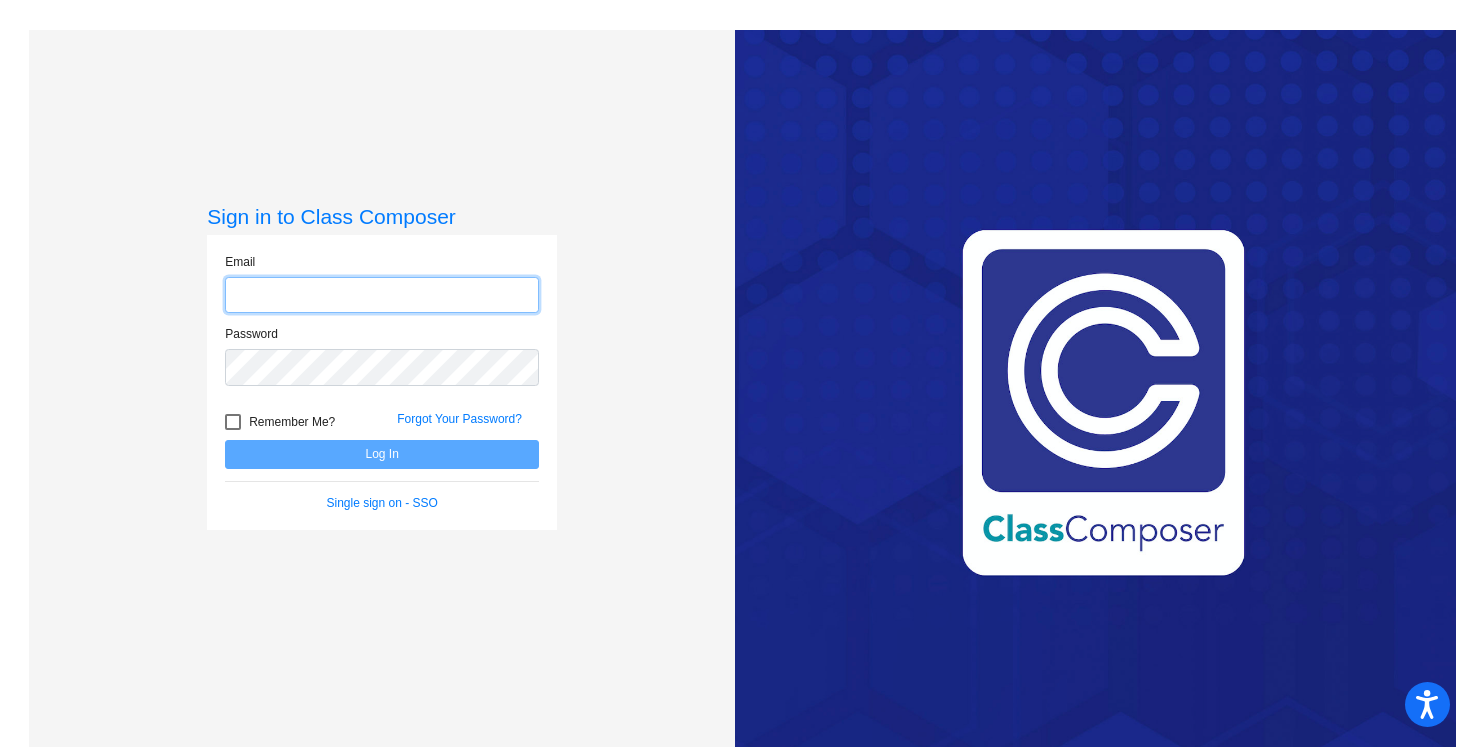 click 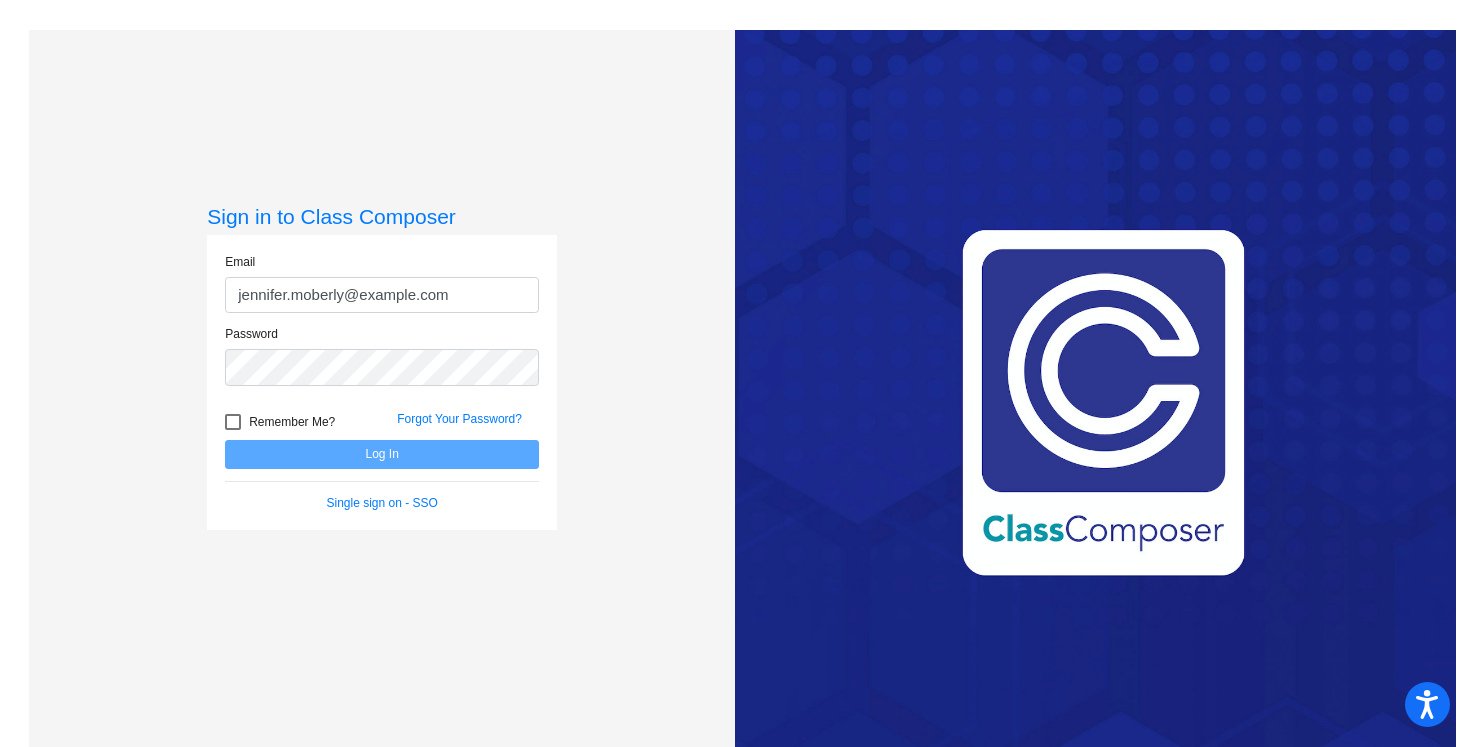 click on "Email jennifer.moberly@oldham.kyschools.us Password   Remember Me? Forgot Your Password?  Log In   Single sign on - SSO" 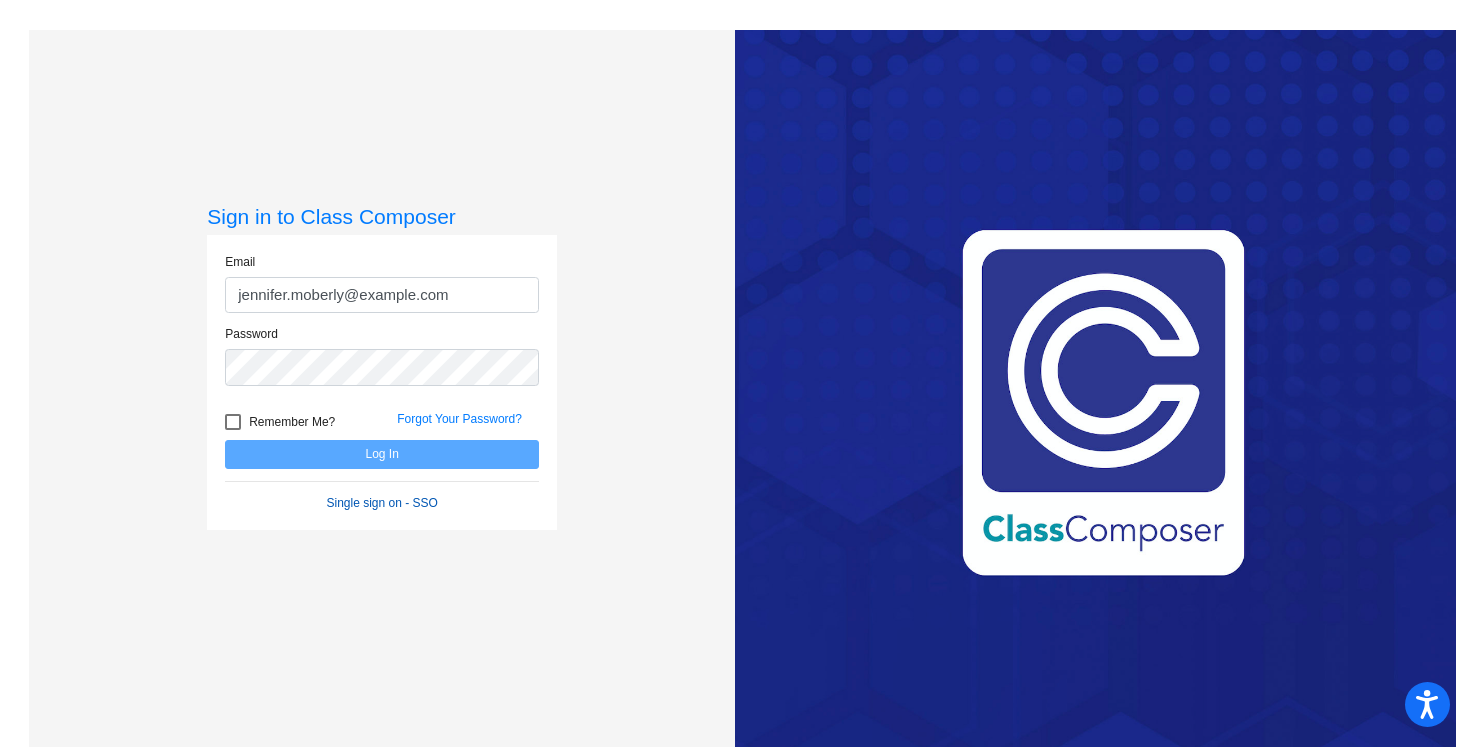 click on "Single sign on - SSO" 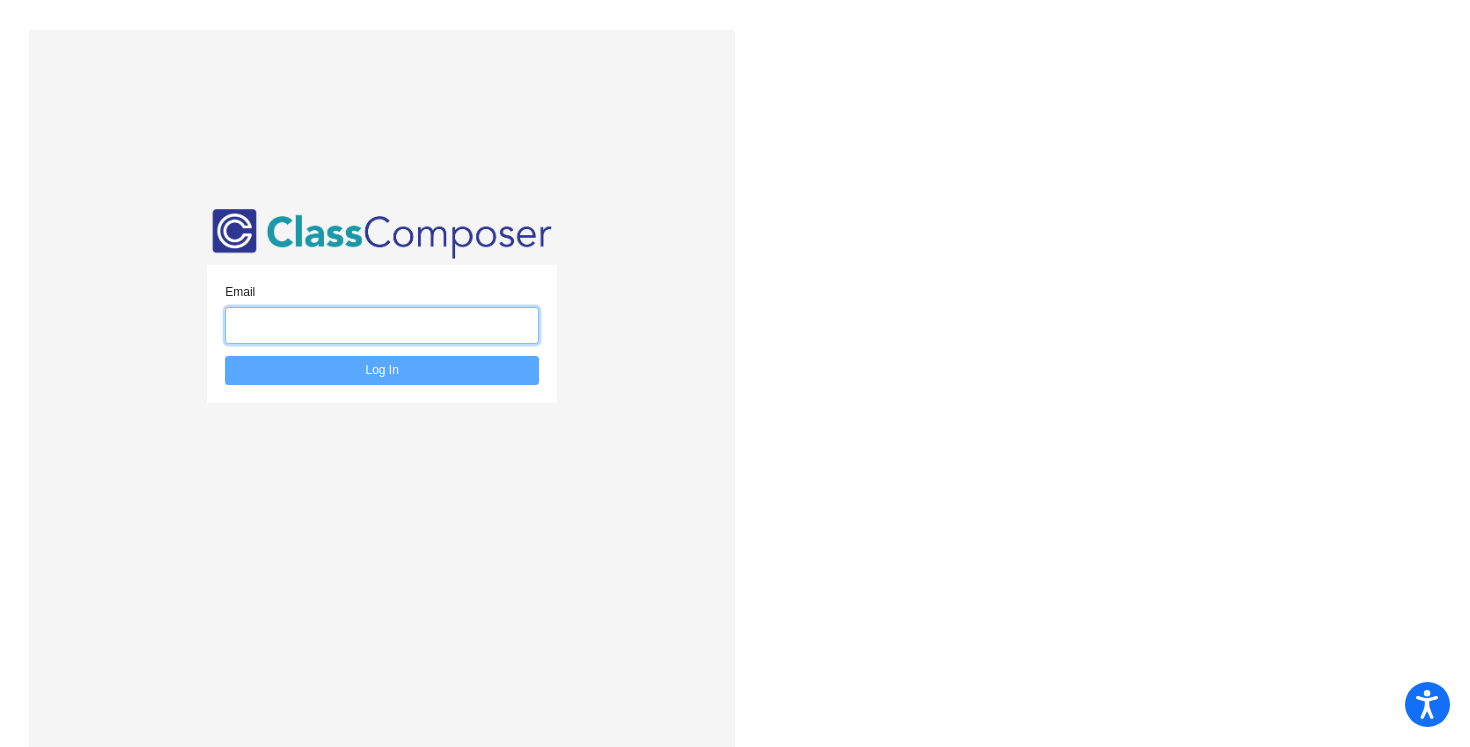 click 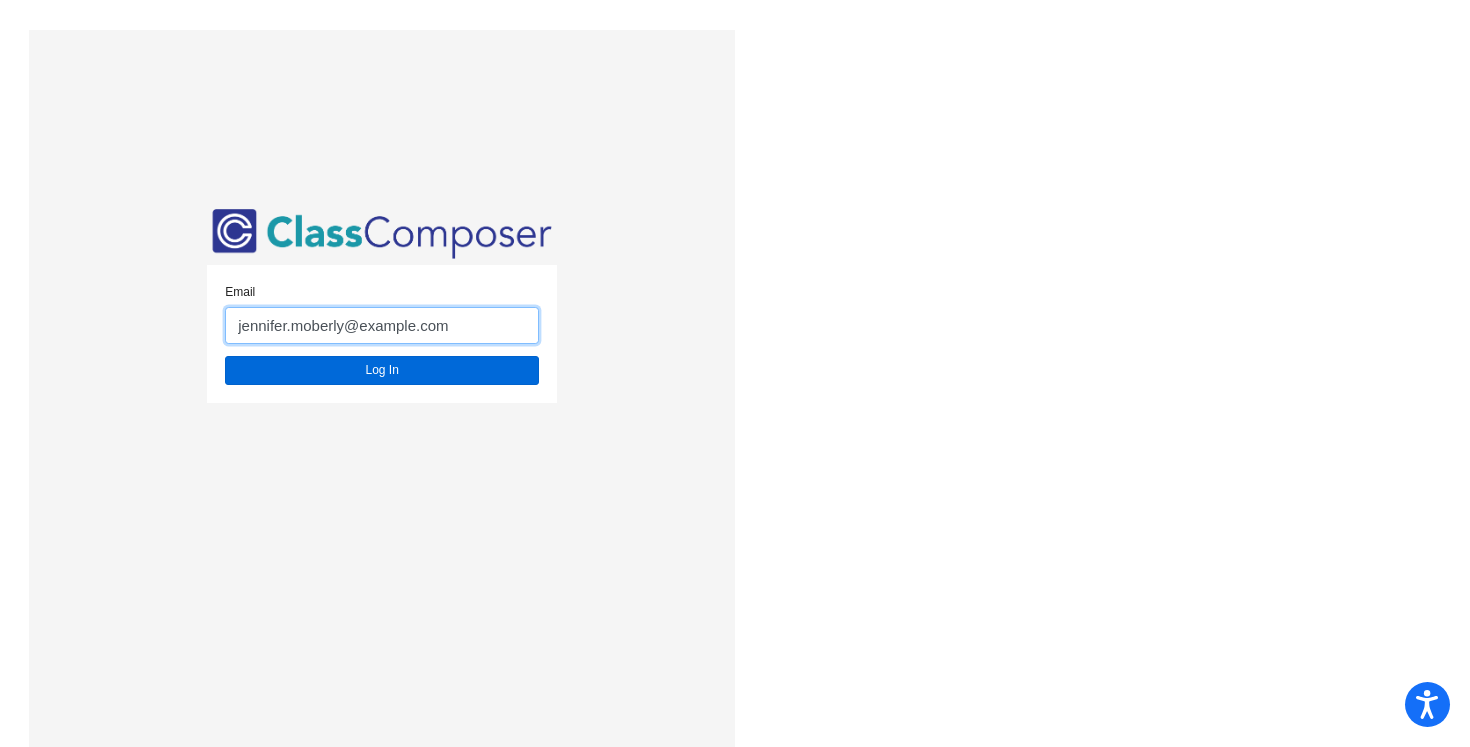 click on "Log In" 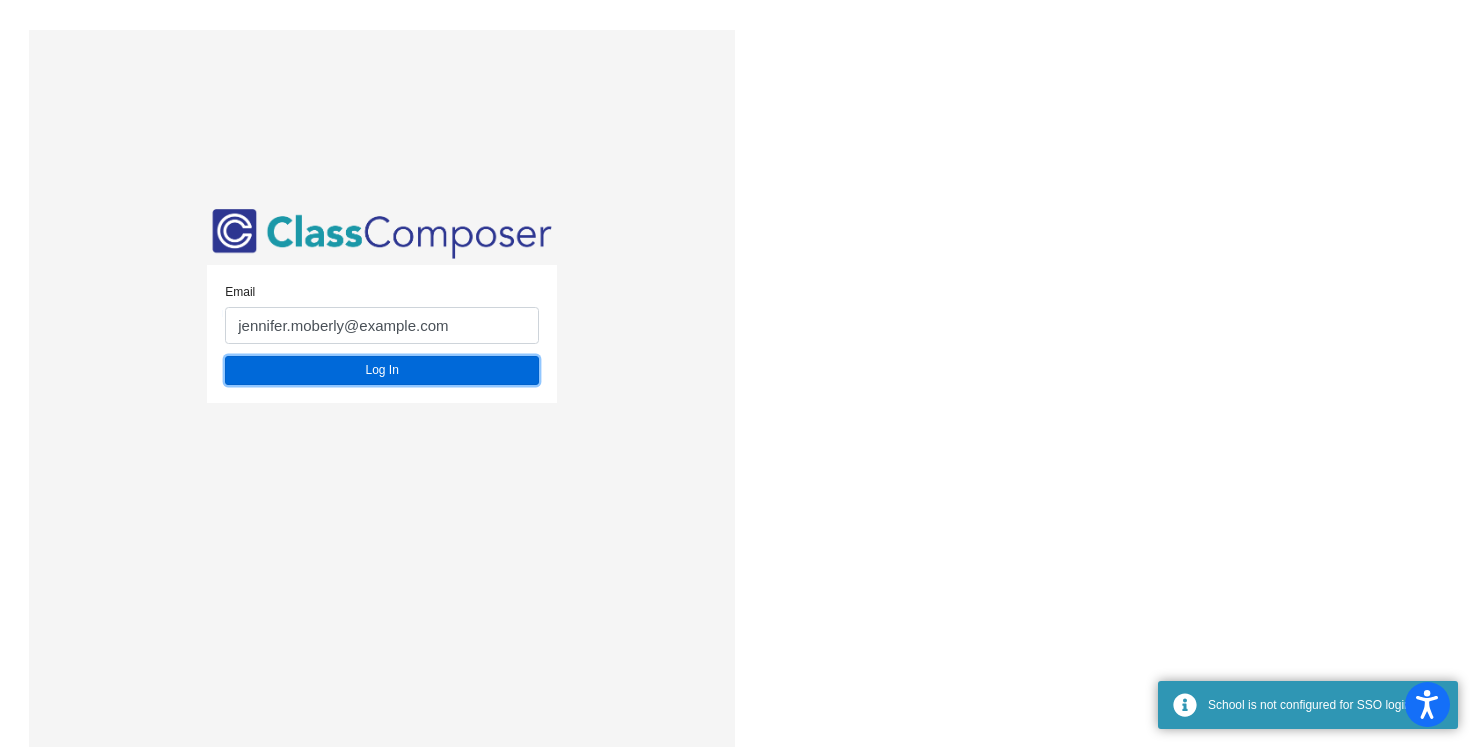 click on "Log In" 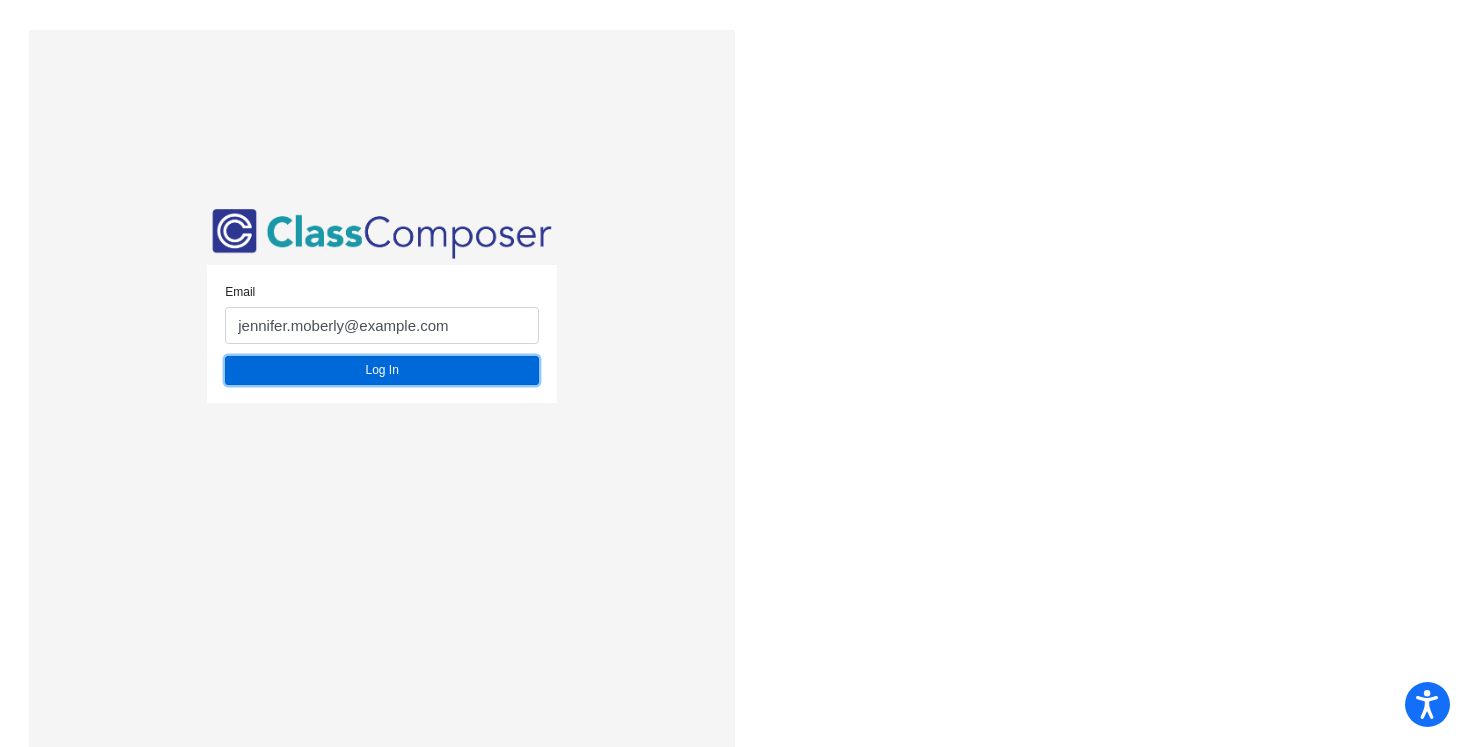 click on "Log In" 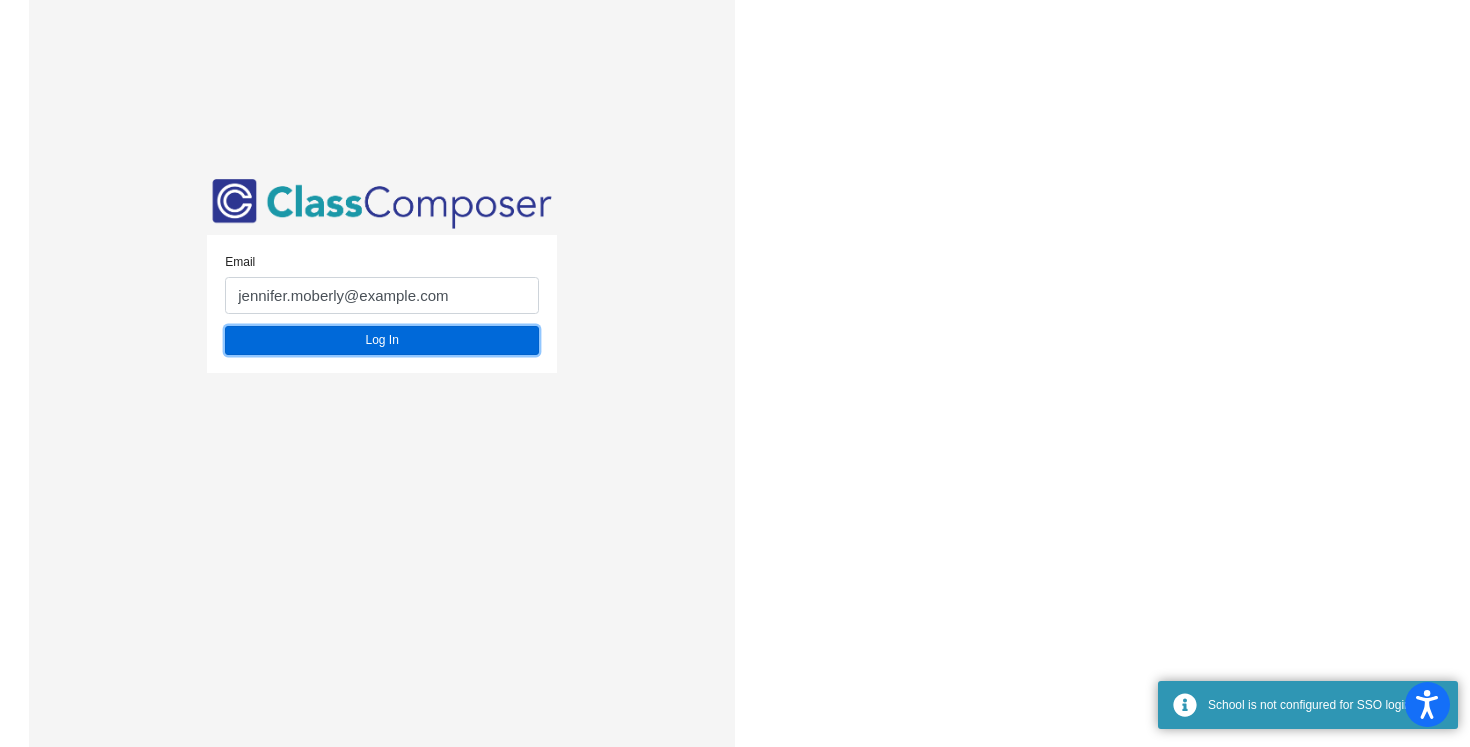 scroll, scrollTop: 0, scrollLeft: 0, axis: both 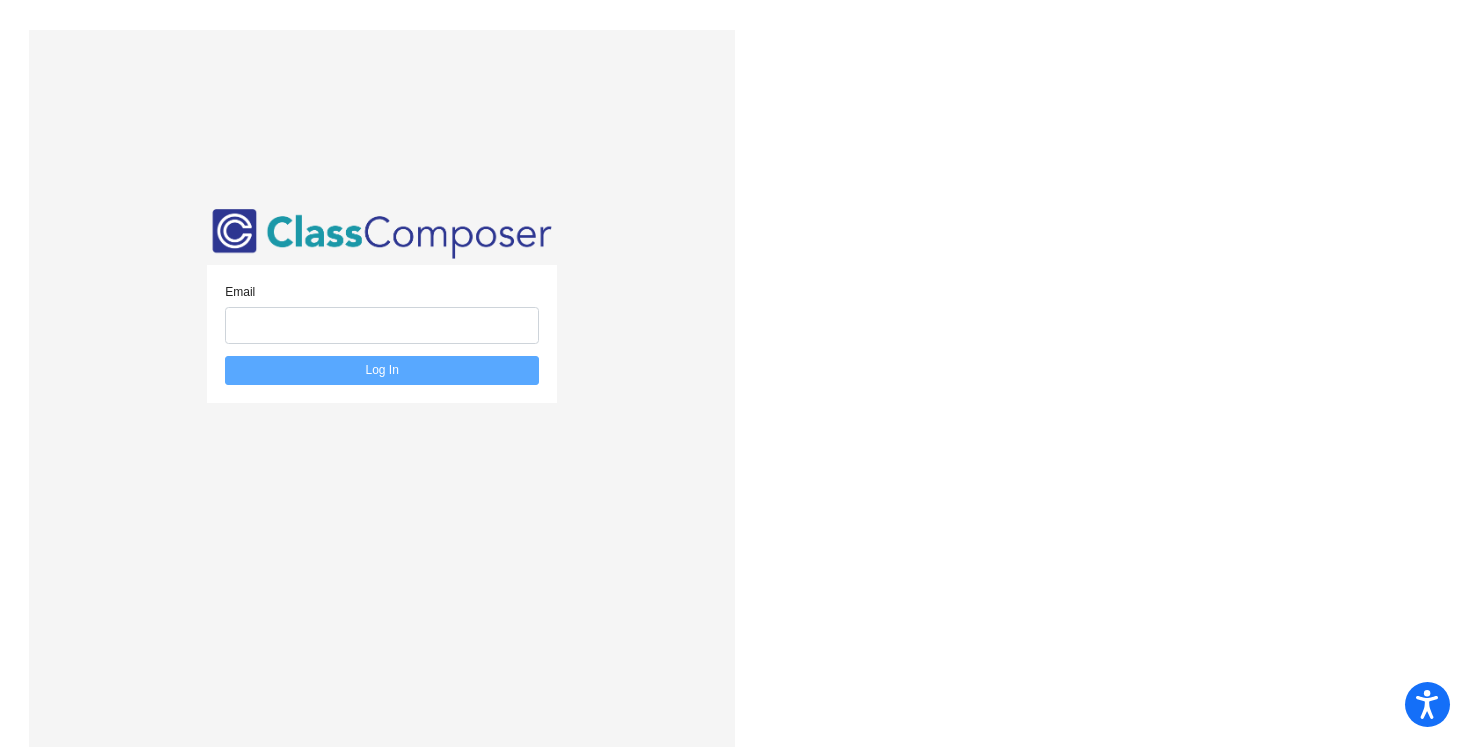 click 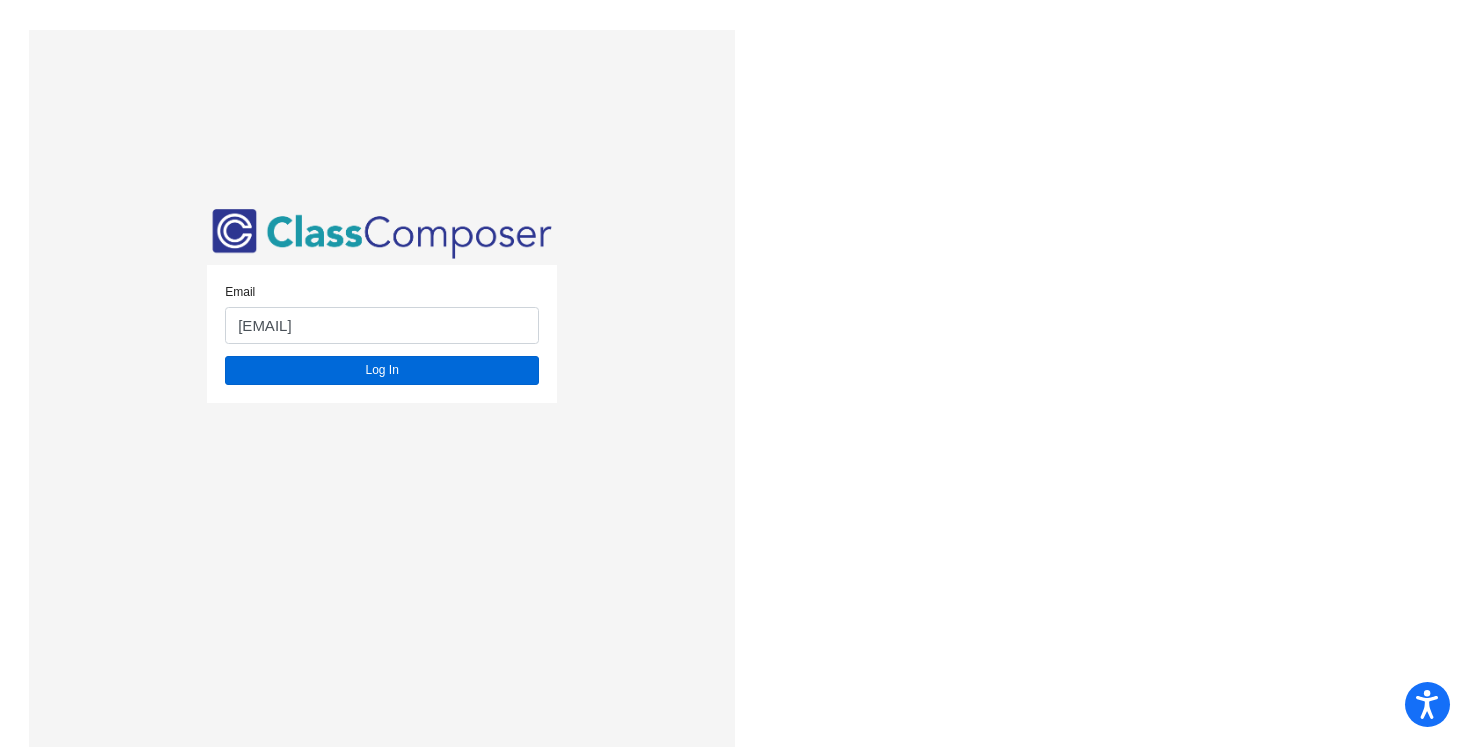 click on "Log In" 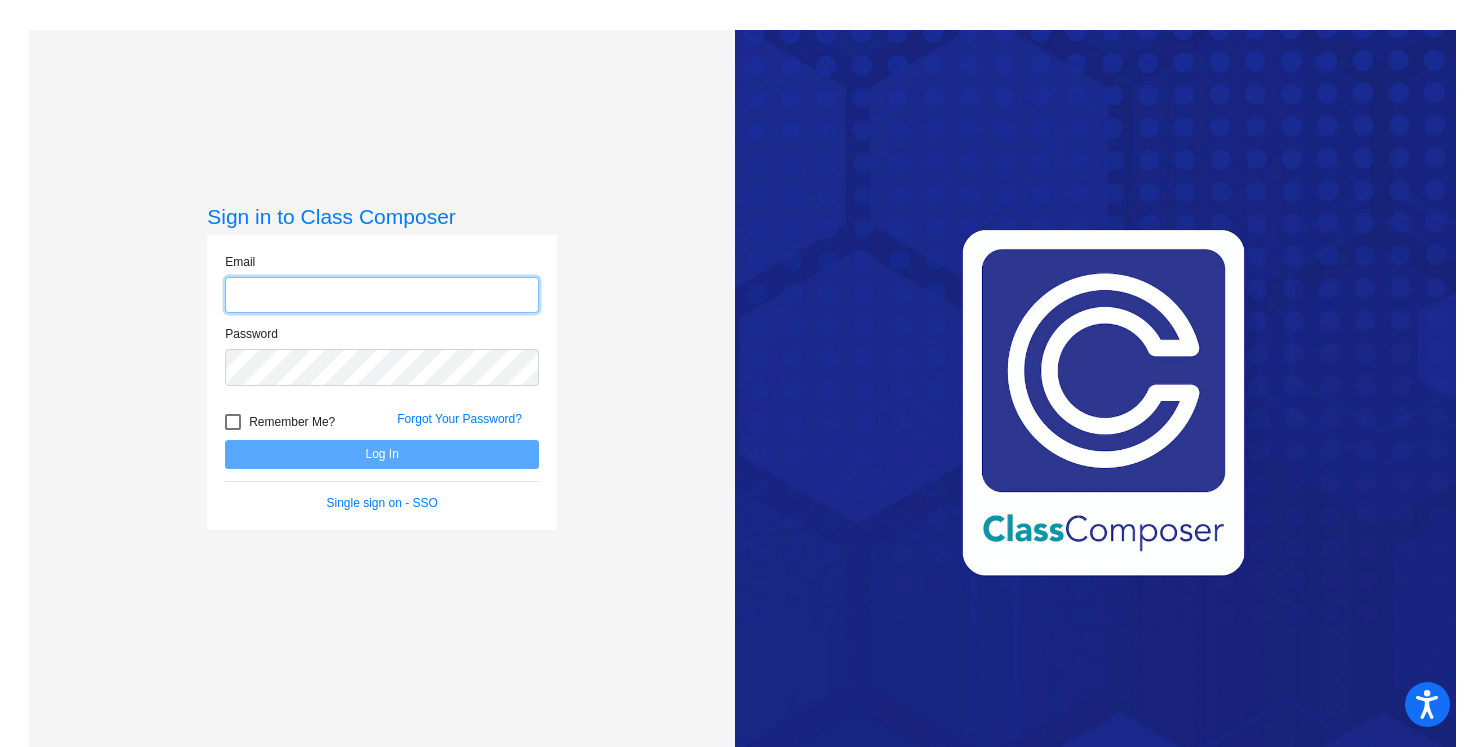 click 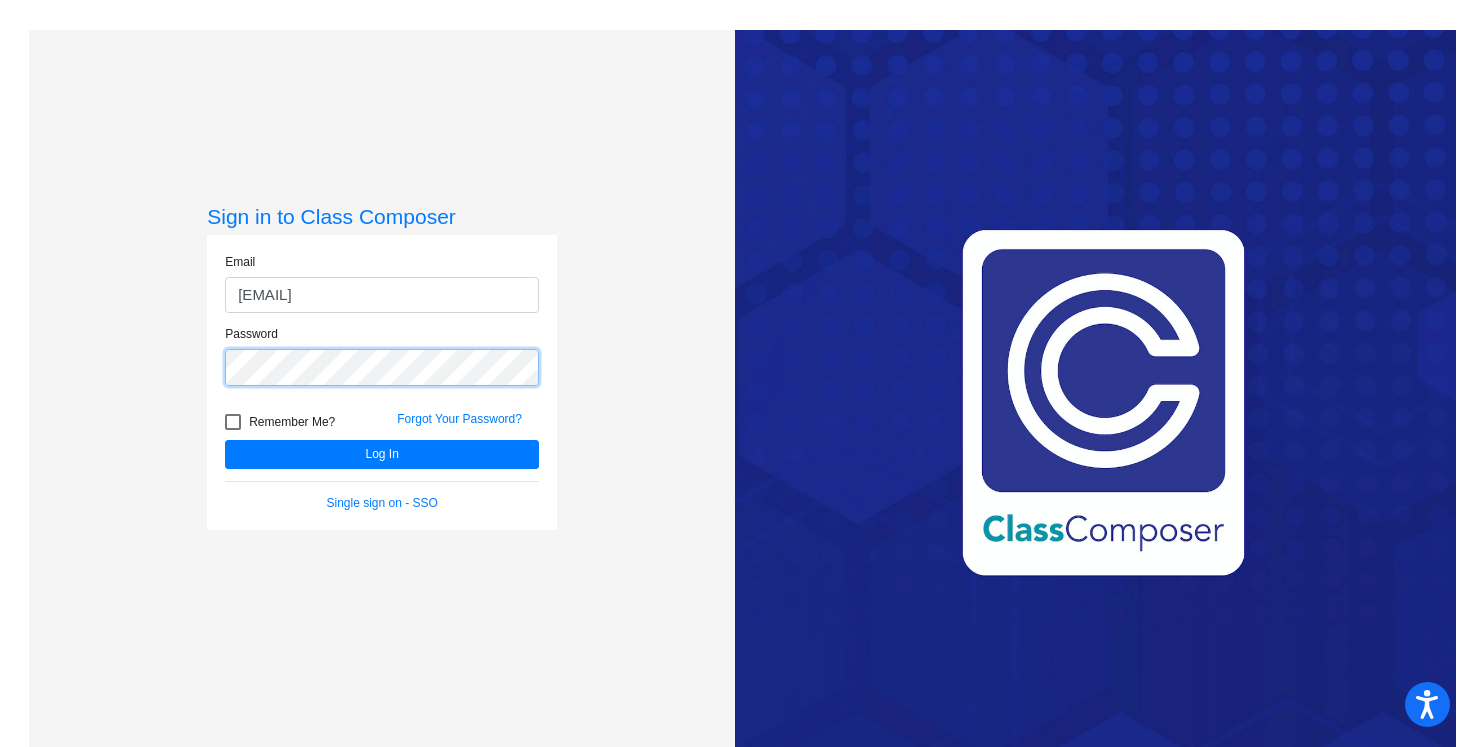 click on "Log In" 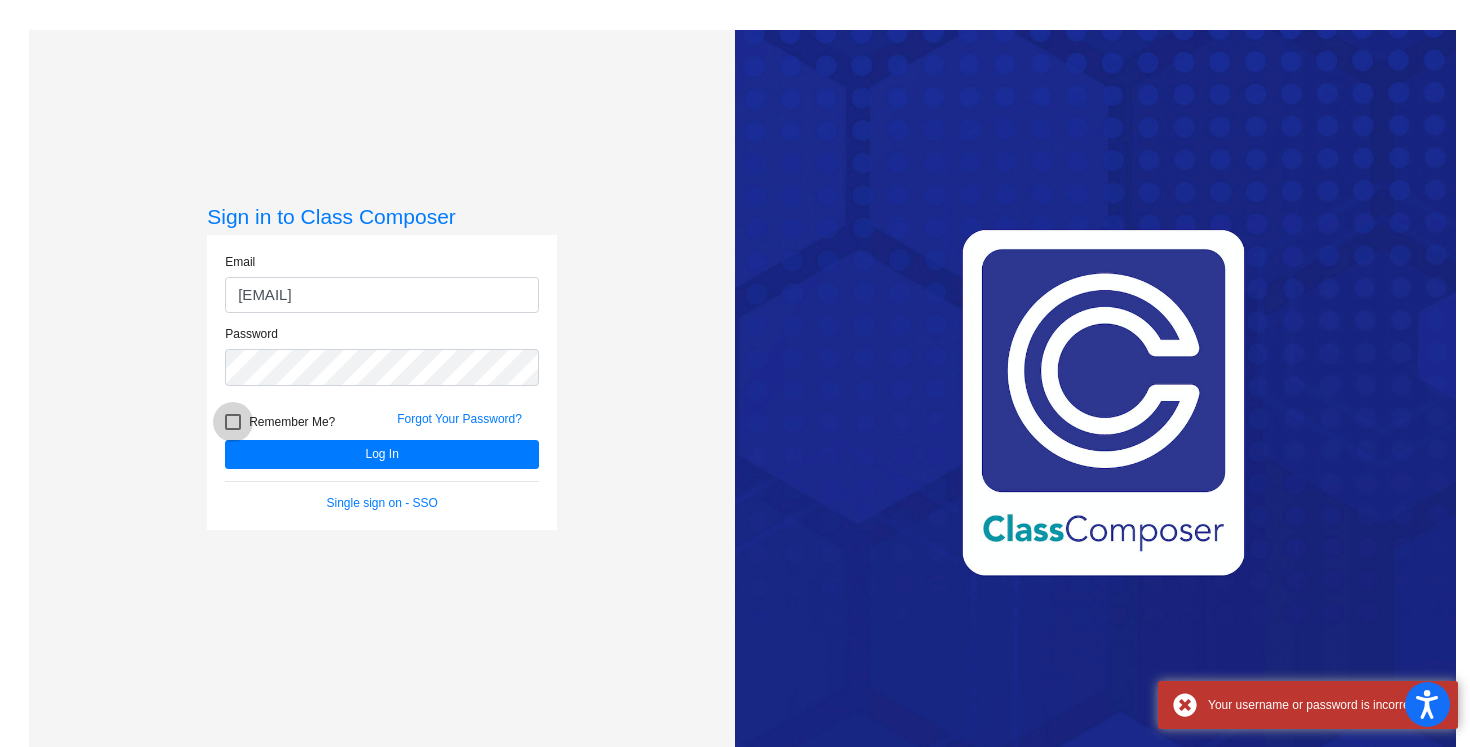 click on "Remember Me?" at bounding box center (292, 422) 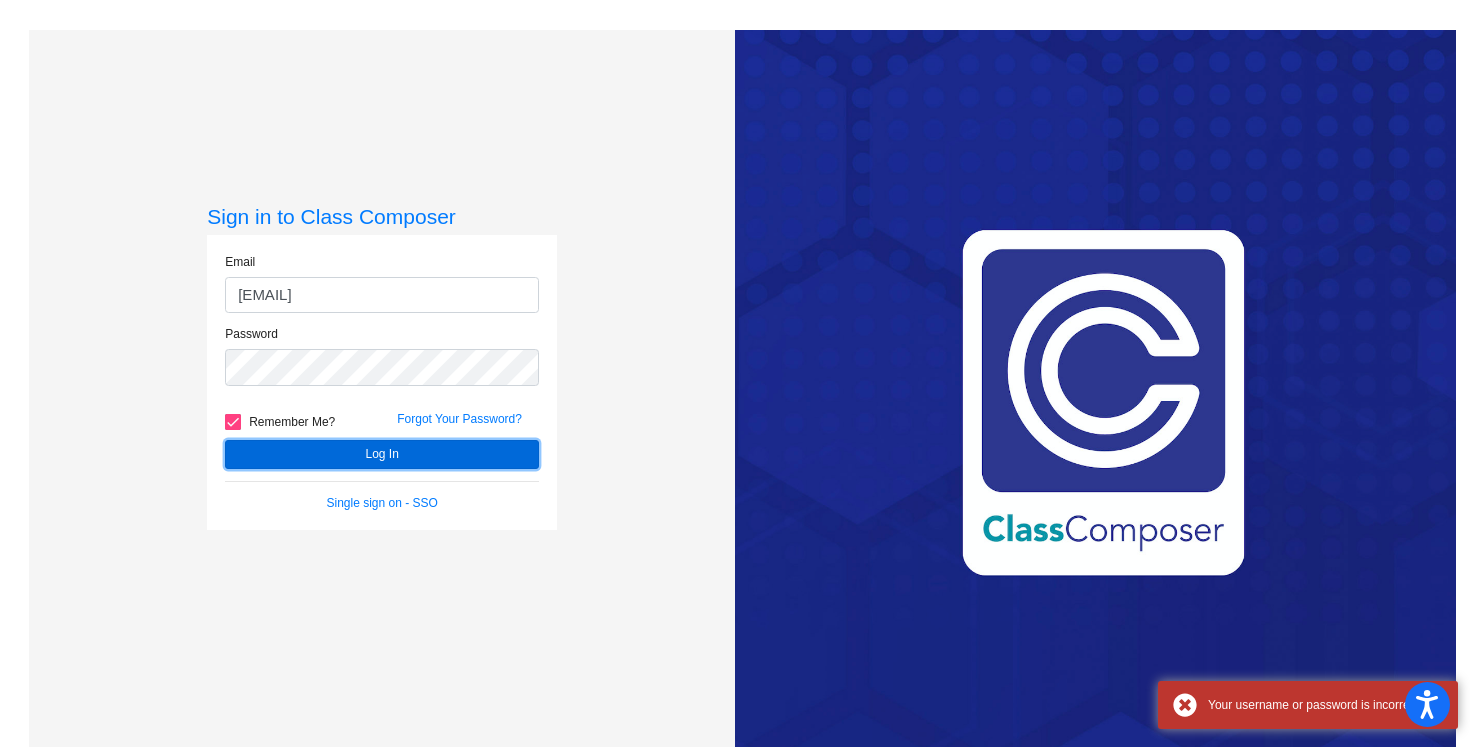 click on "Log In" 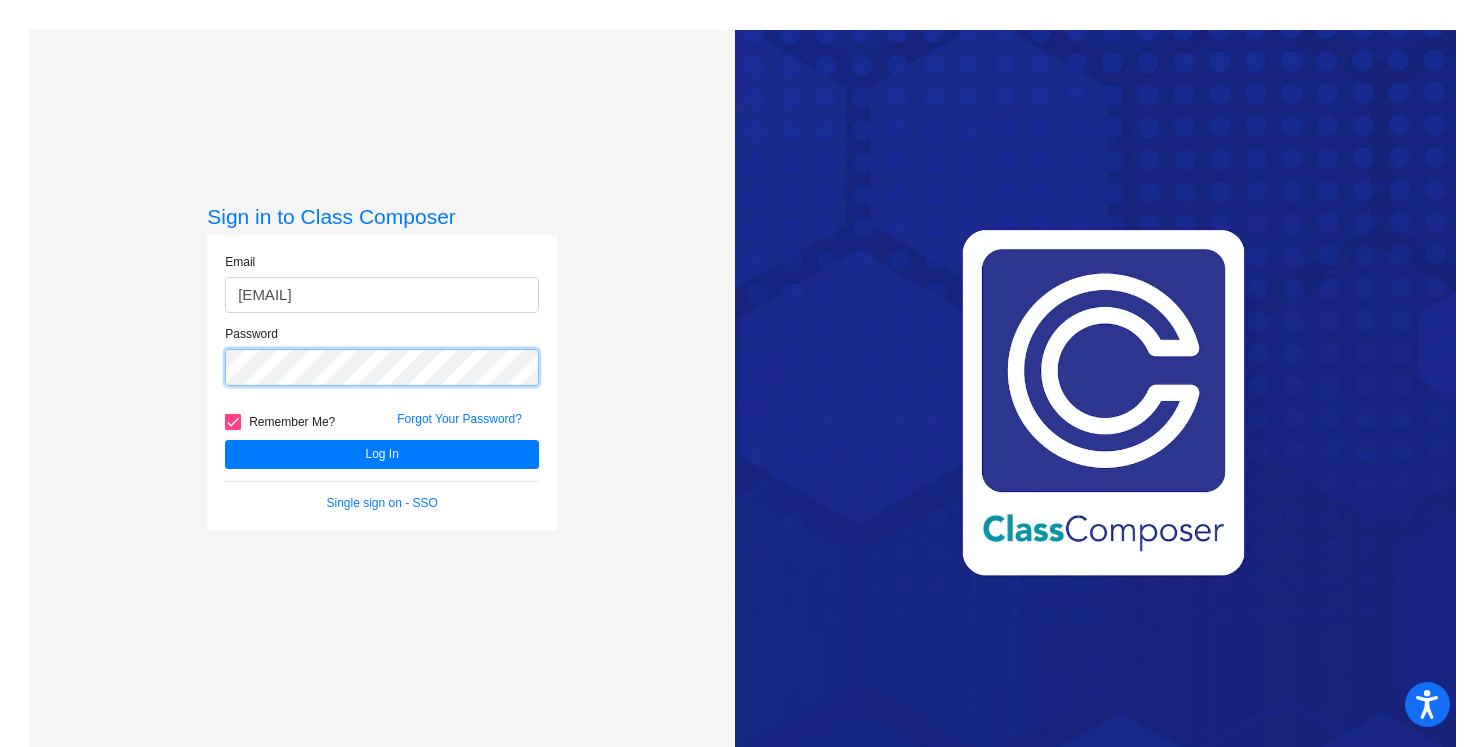 click on "Log In" 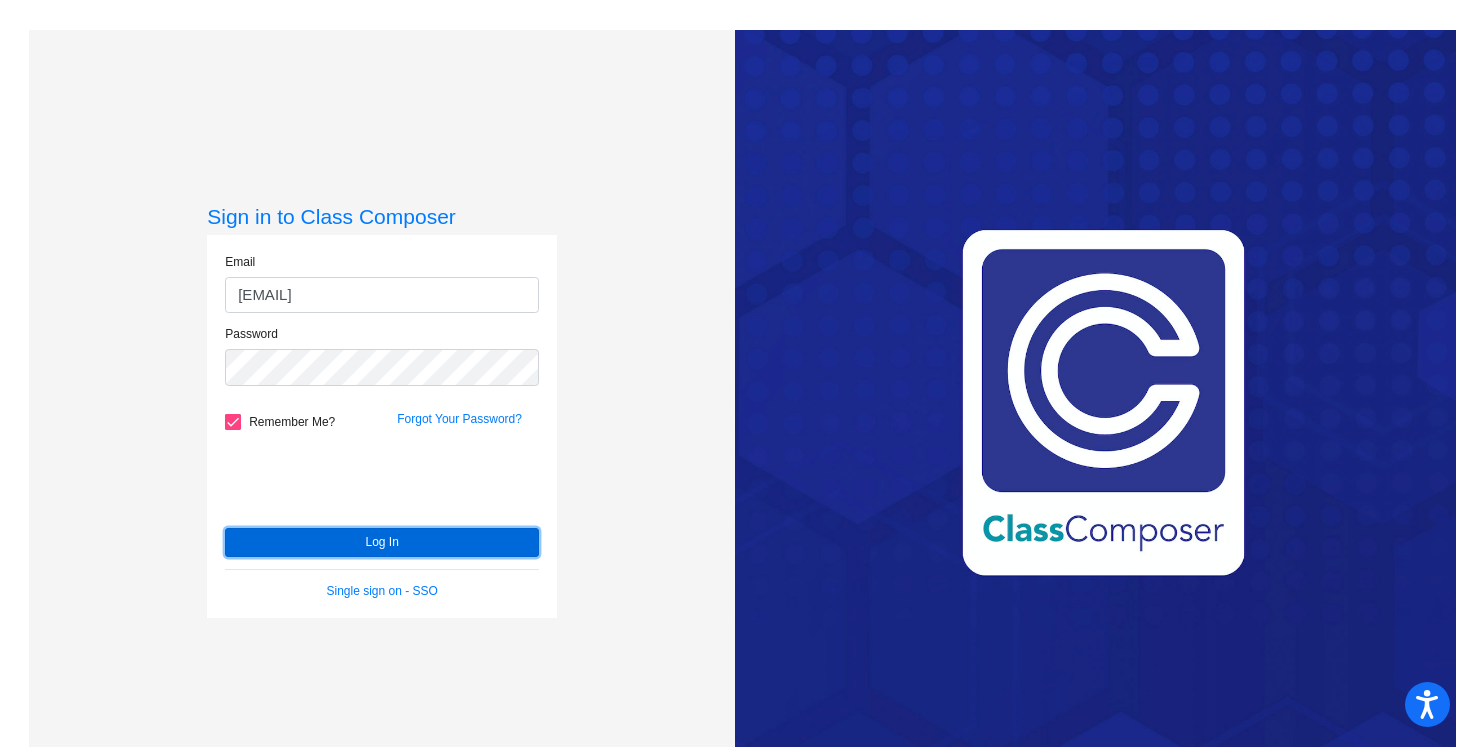 click on "Log In" 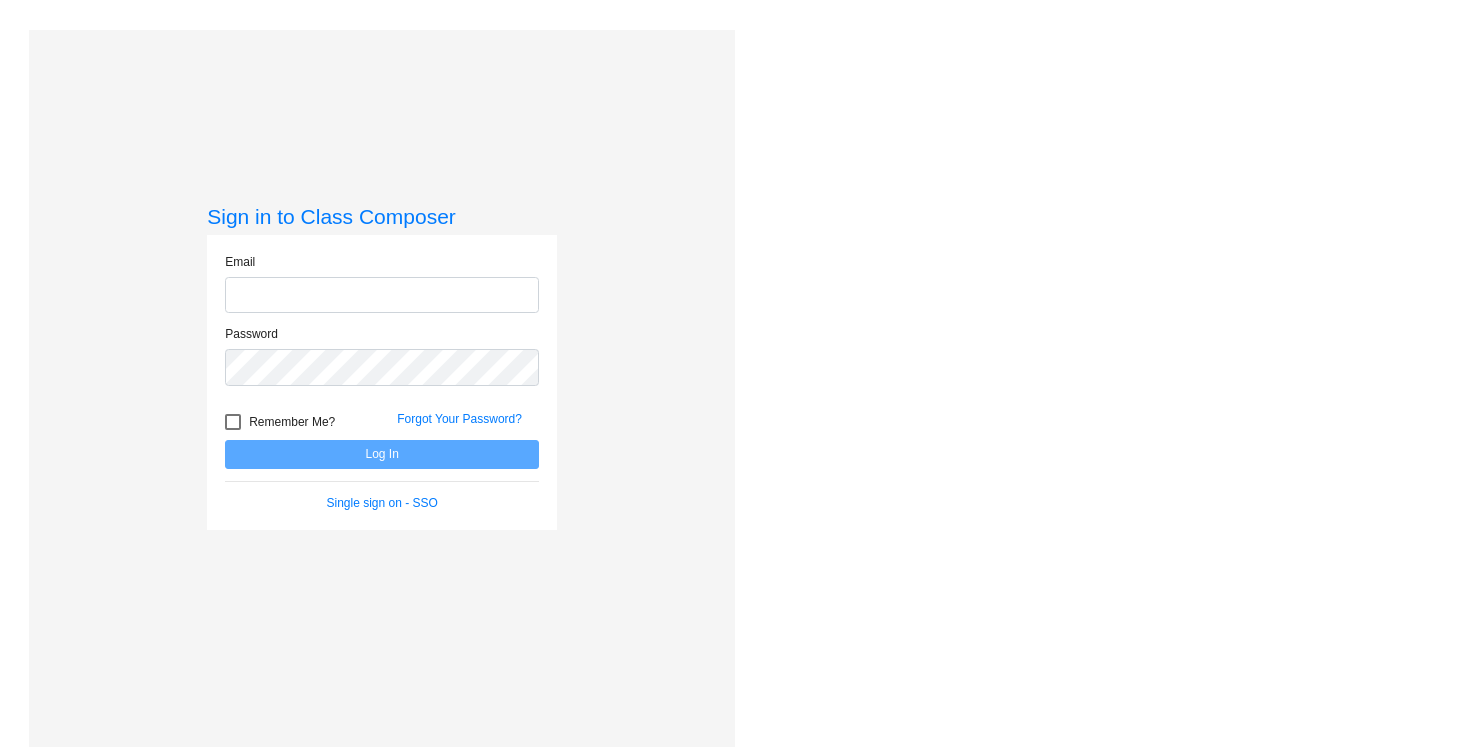 scroll, scrollTop: 0, scrollLeft: 0, axis: both 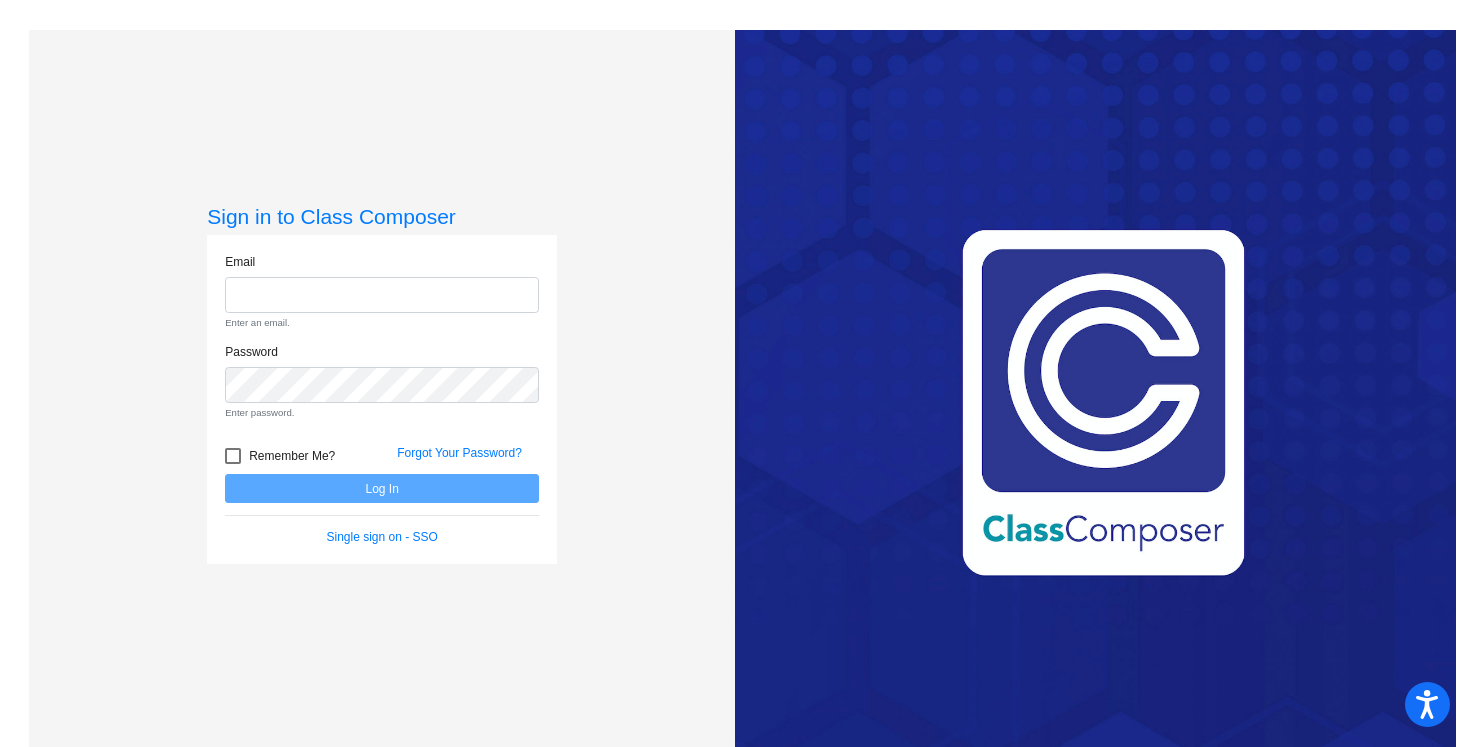 click on "Love Class Composer?  Share it with a friend!  If you're happy with Class Composer, we would be very grateful if you would let your friends and colleagues know about us! Thank you!    Click here to be taken to the referral info page after you log in. Share on social media:" 